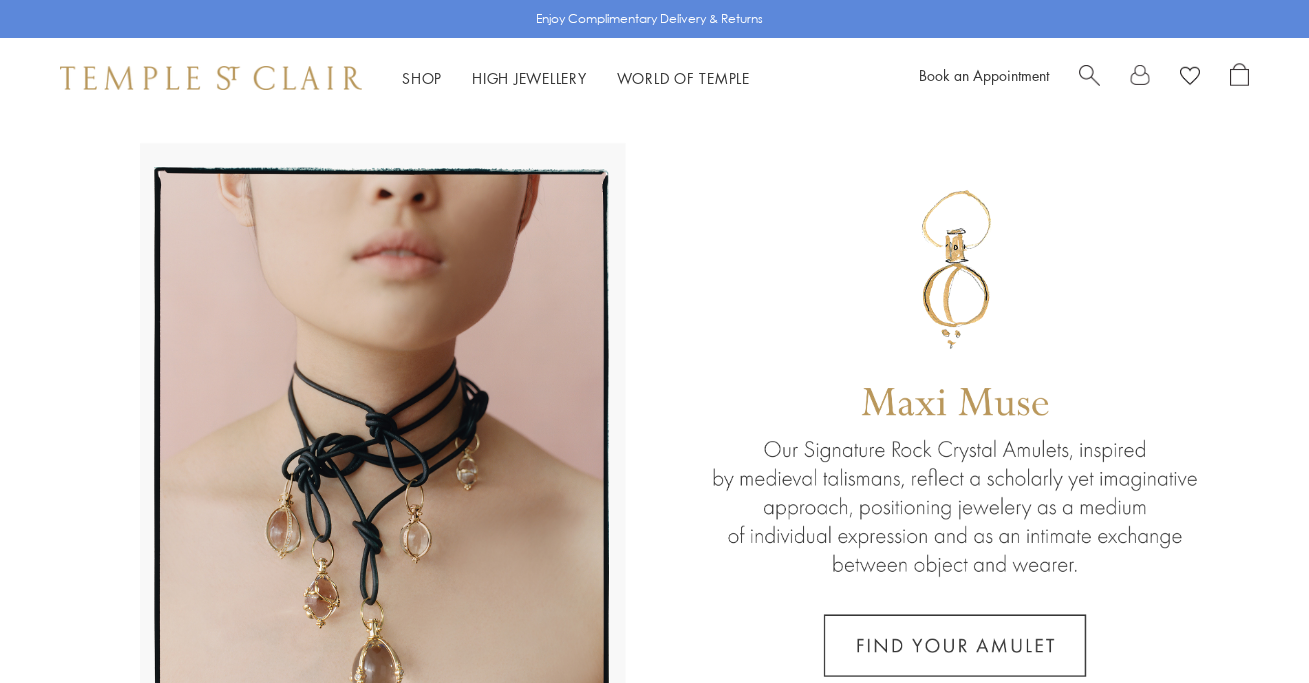 scroll, scrollTop: 15, scrollLeft: 0, axis: vertical 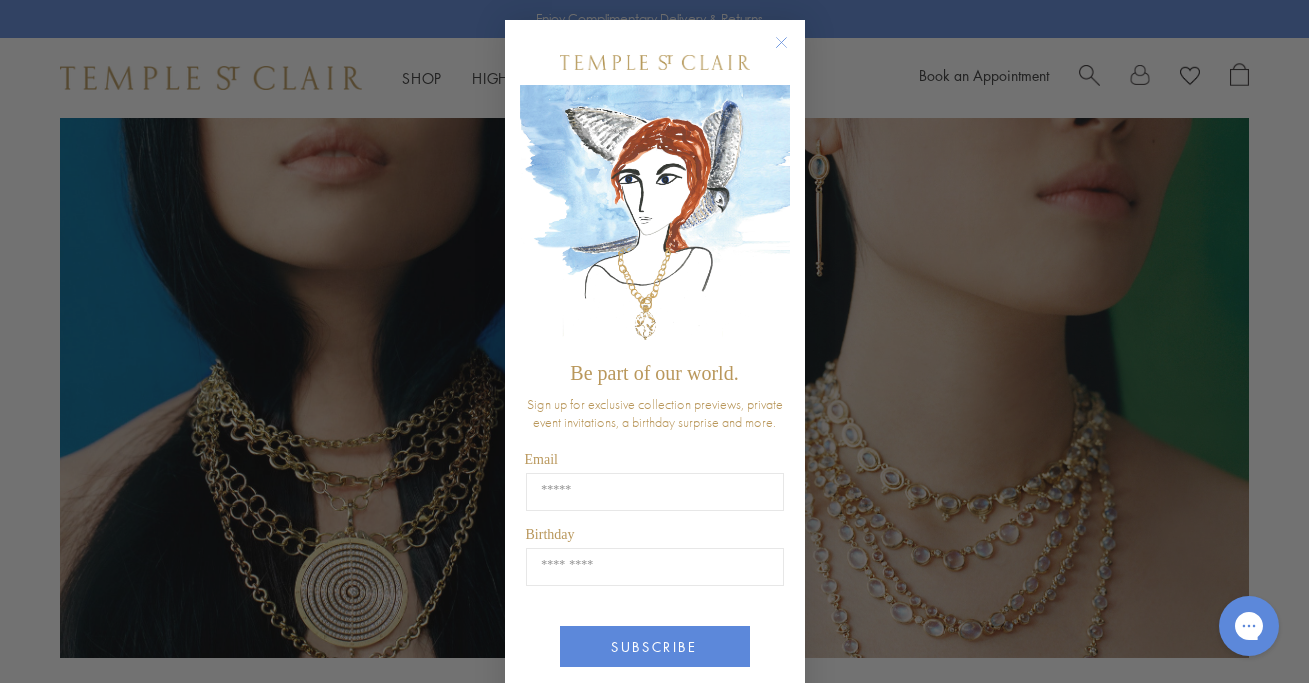click 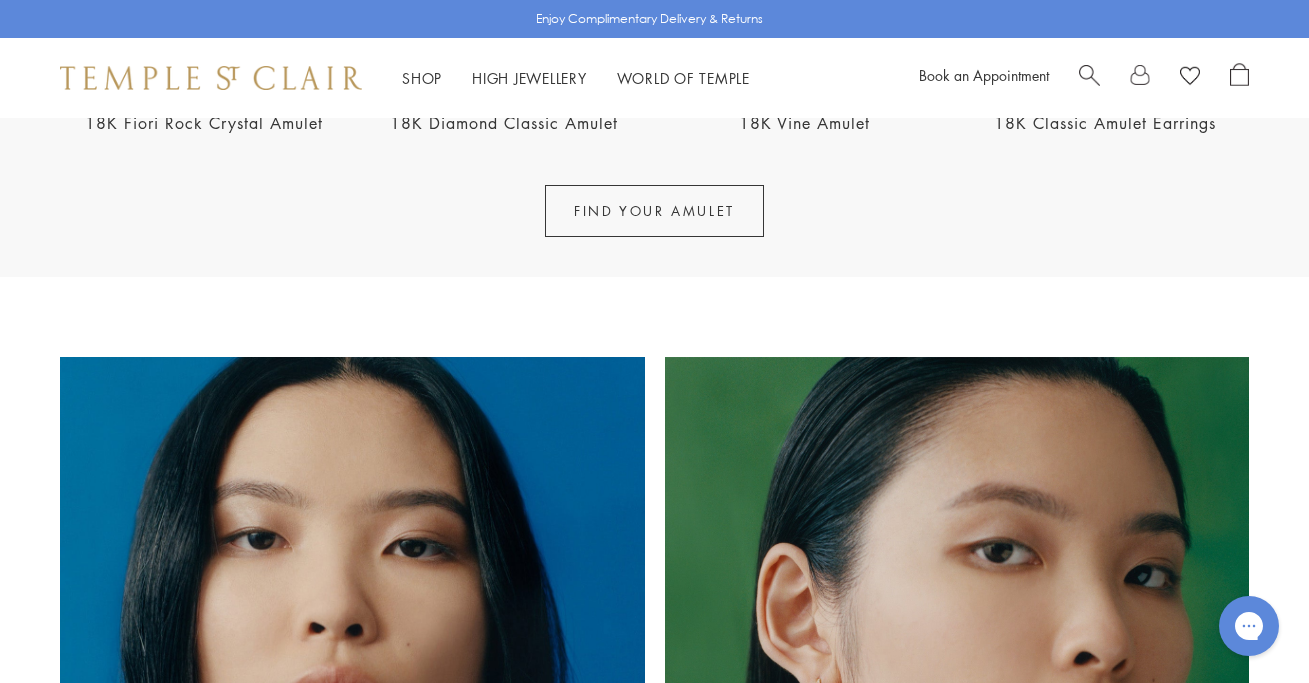 scroll, scrollTop: 982, scrollLeft: 0, axis: vertical 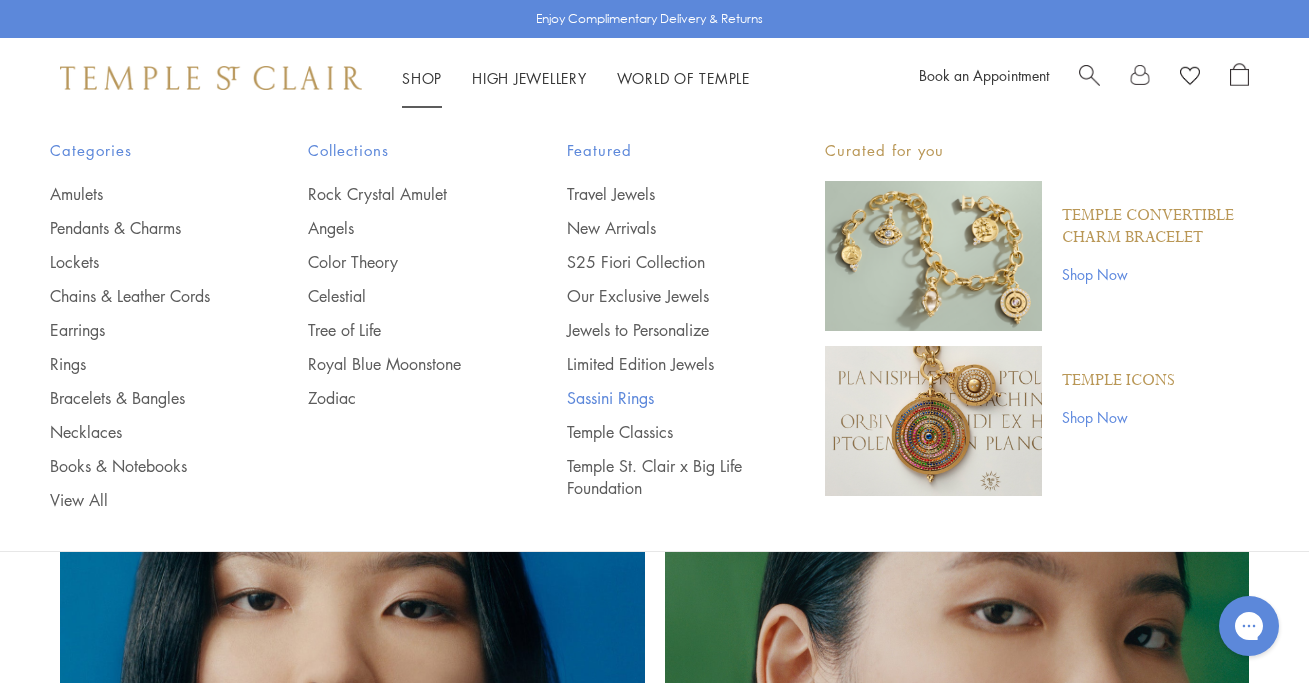 click on "Sassini Rings" at bounding box center [656, 398] 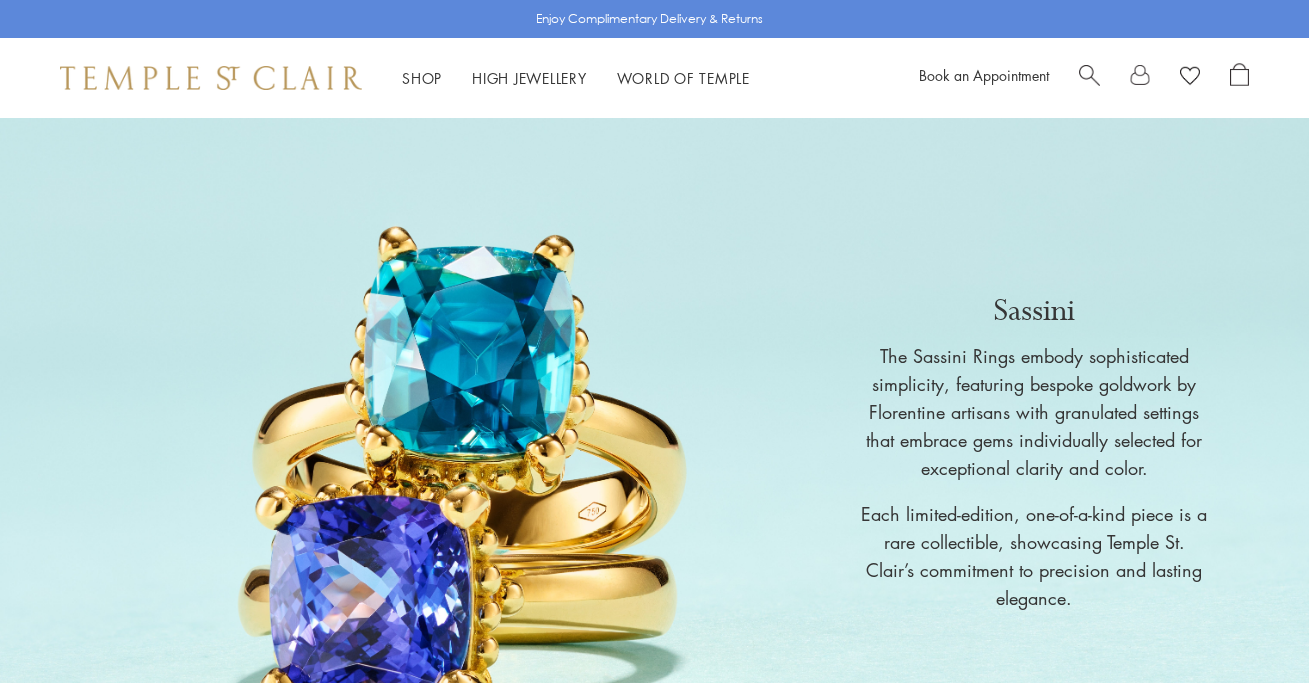 scroll, scrollTop: 0, scrollLeft: 0, axis: both 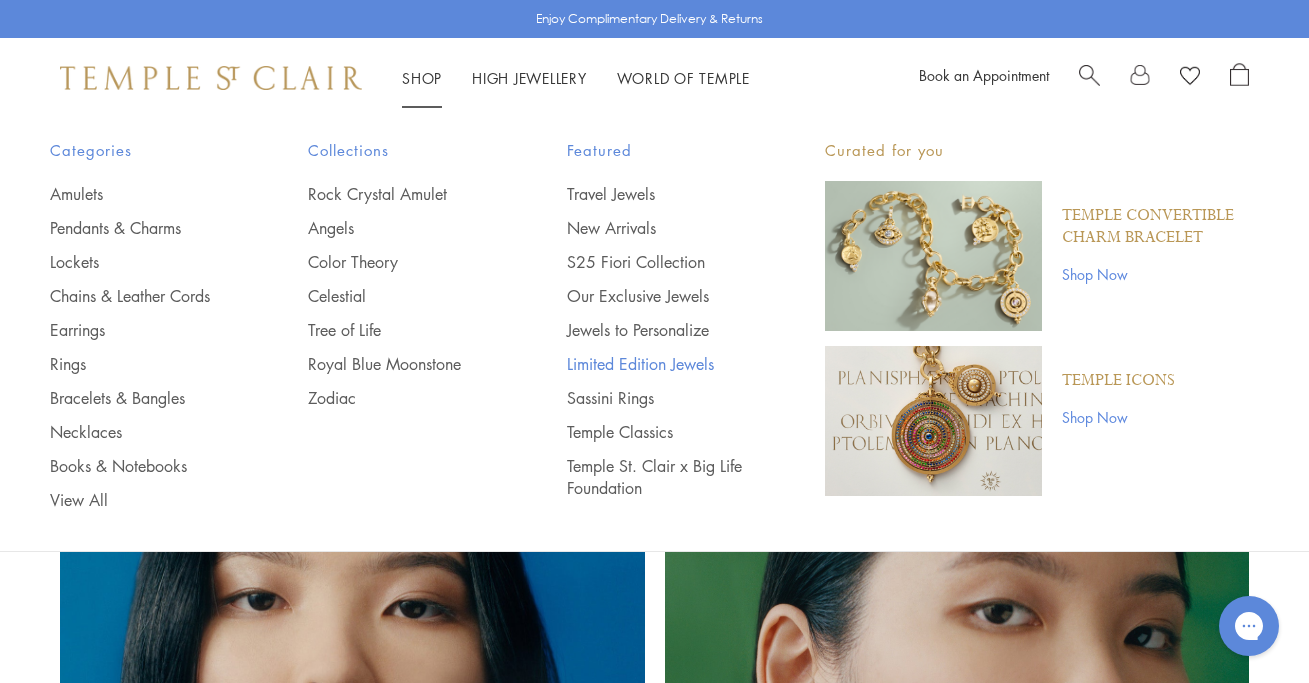 click on "Limited Edition Jewels" at bounding box center (656, 364) 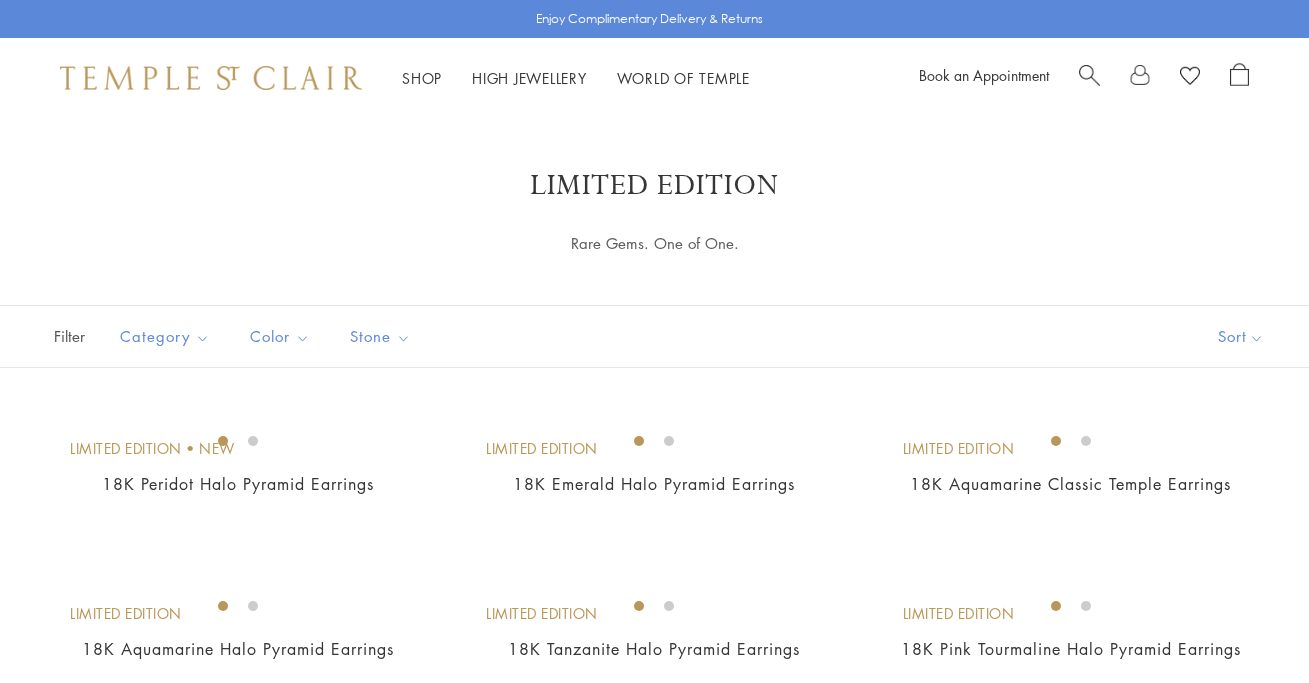 scroll, scrollTop: 0, scrollLeft: 0, axis: both 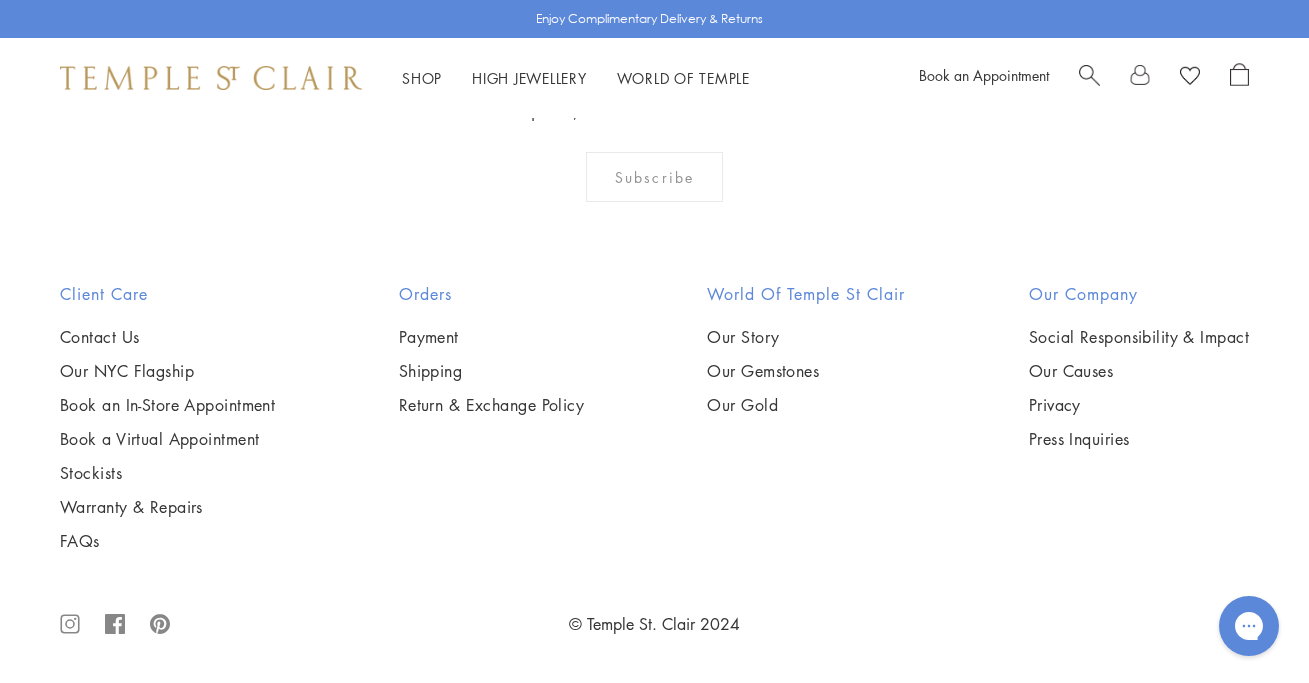 click at bounding box center (0, 0) 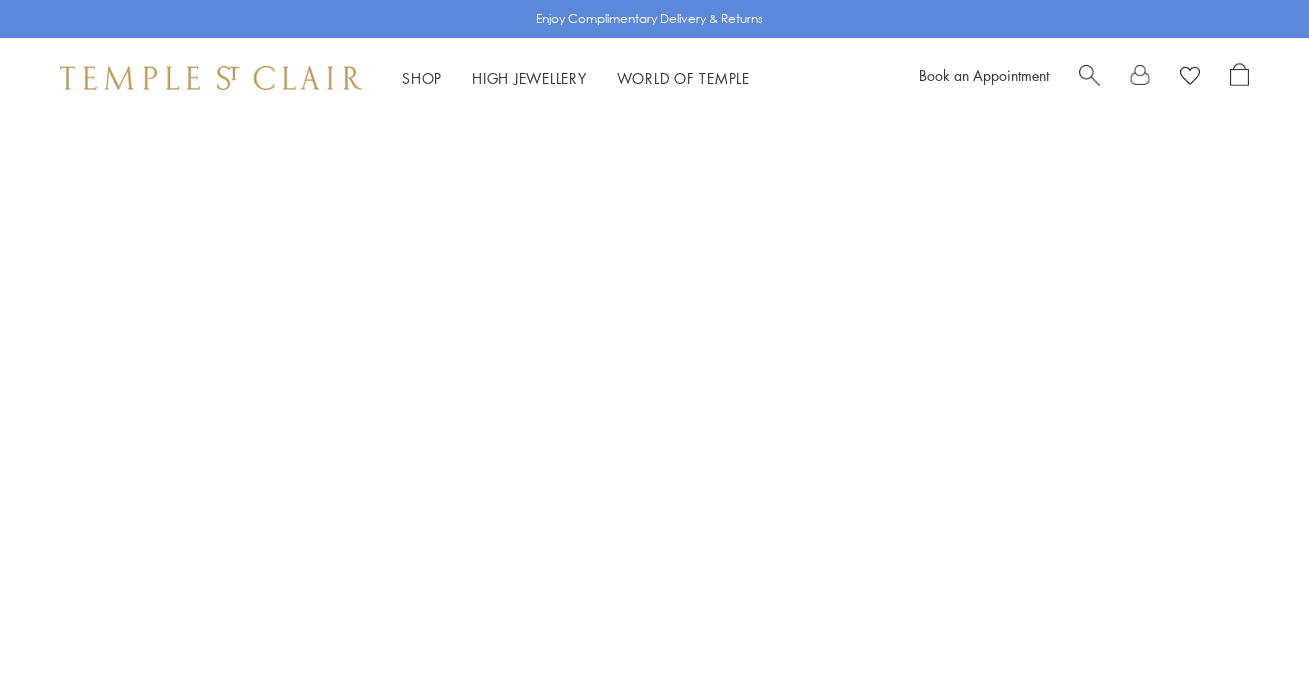 scroll, scrollTop: 0, scrollLeft: 0, axis: both 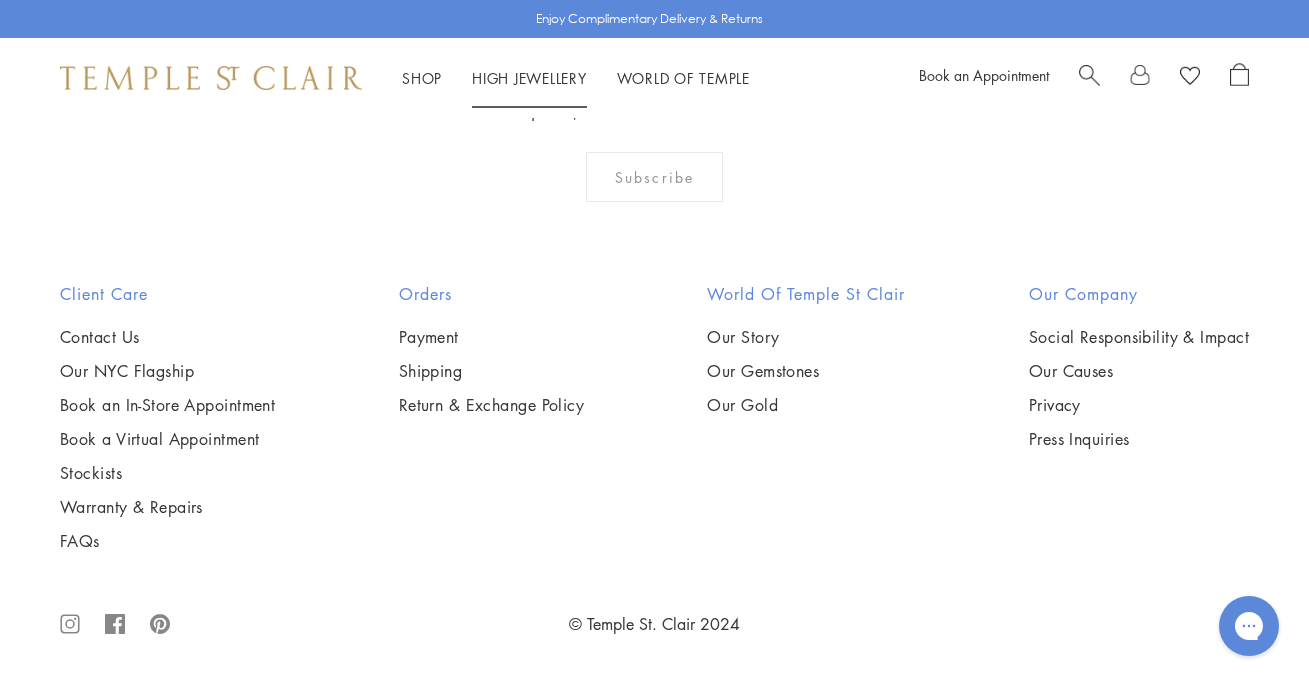 click on "High Jewellery High Jewellery" at bounding box center (529, 78) 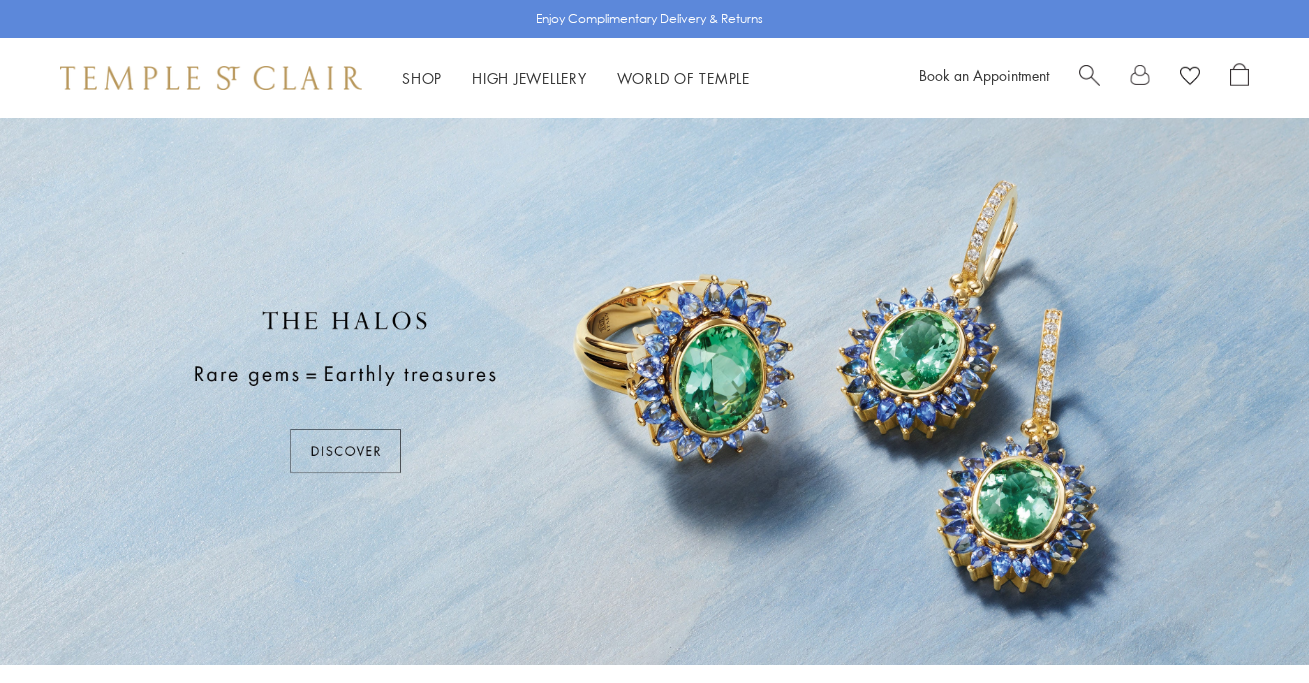 scroll, scrollTop: 0, scrollLeft: 0, axis: both 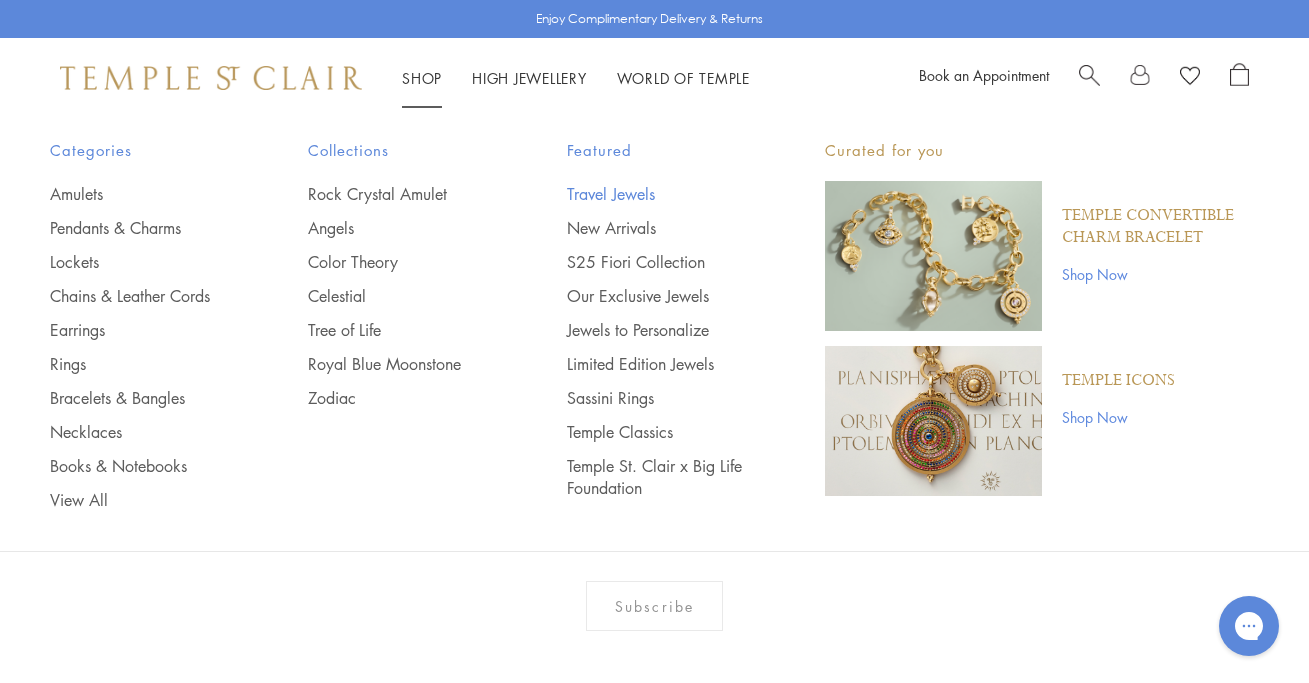 click on "Travel Jewels" at bounding box center (656, 194) 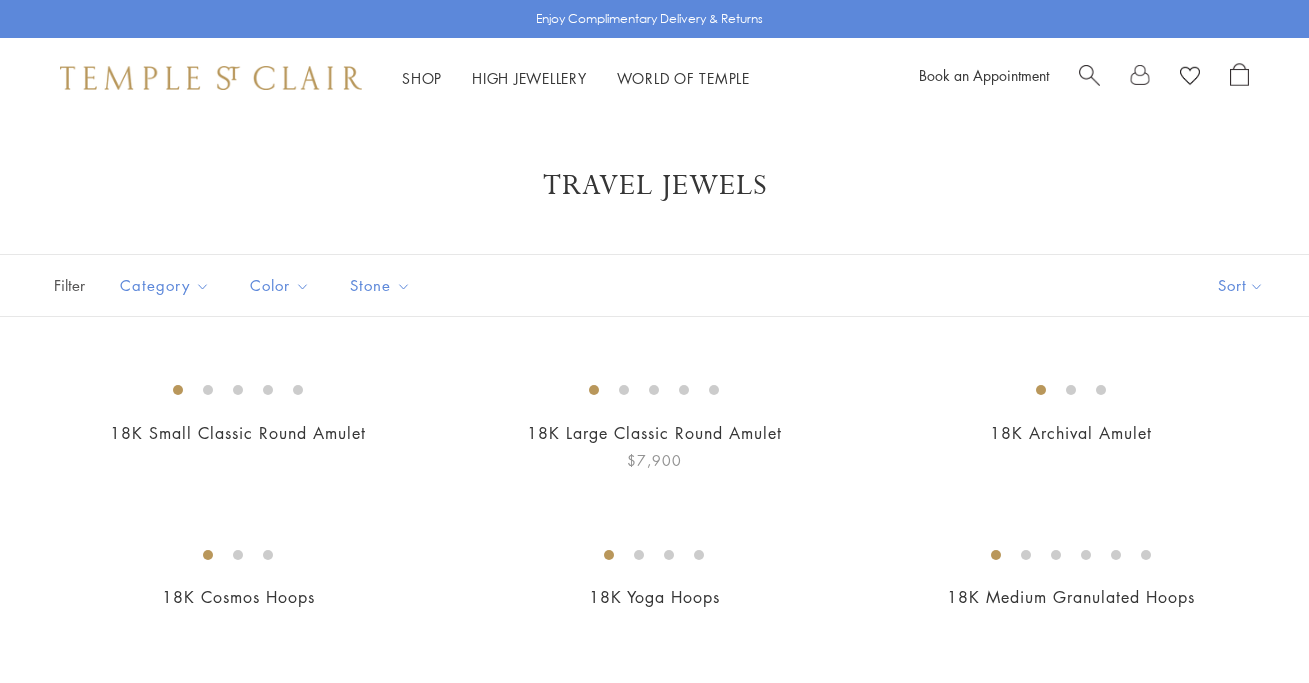 scroll, scrollTop: 0, scrollLeft: 0, axis: both 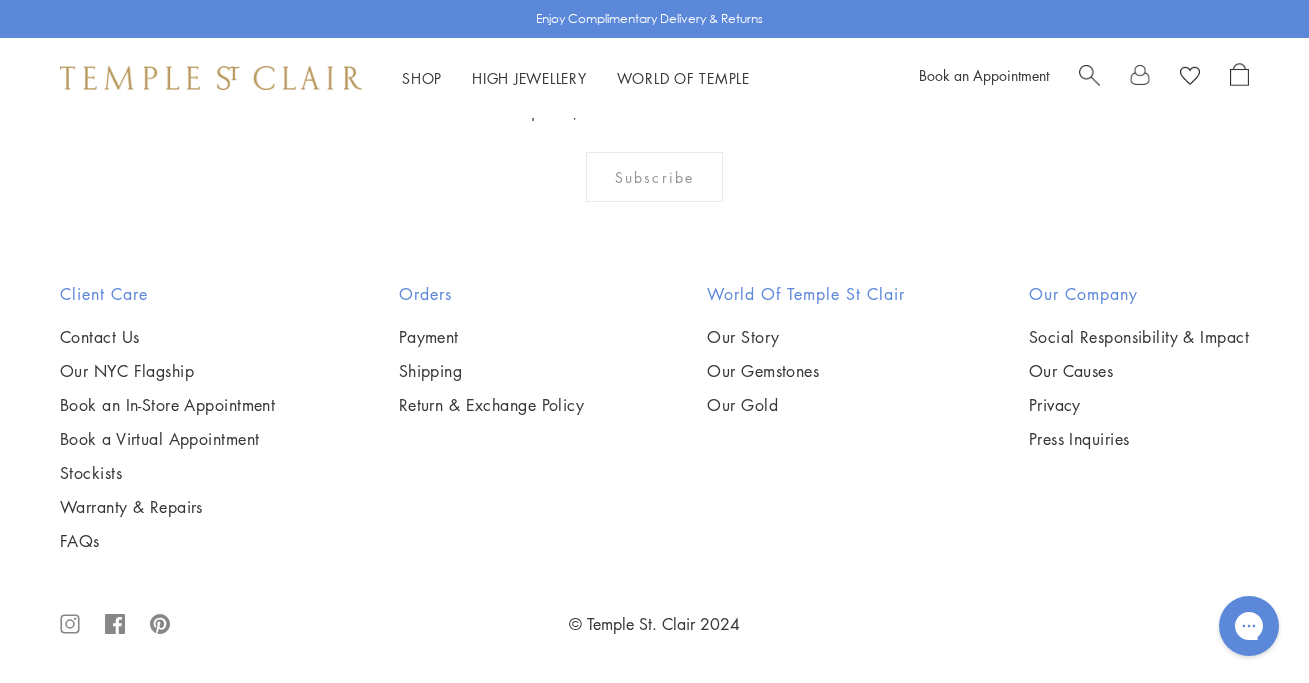 click on "2" at bounding box center [656, -147] 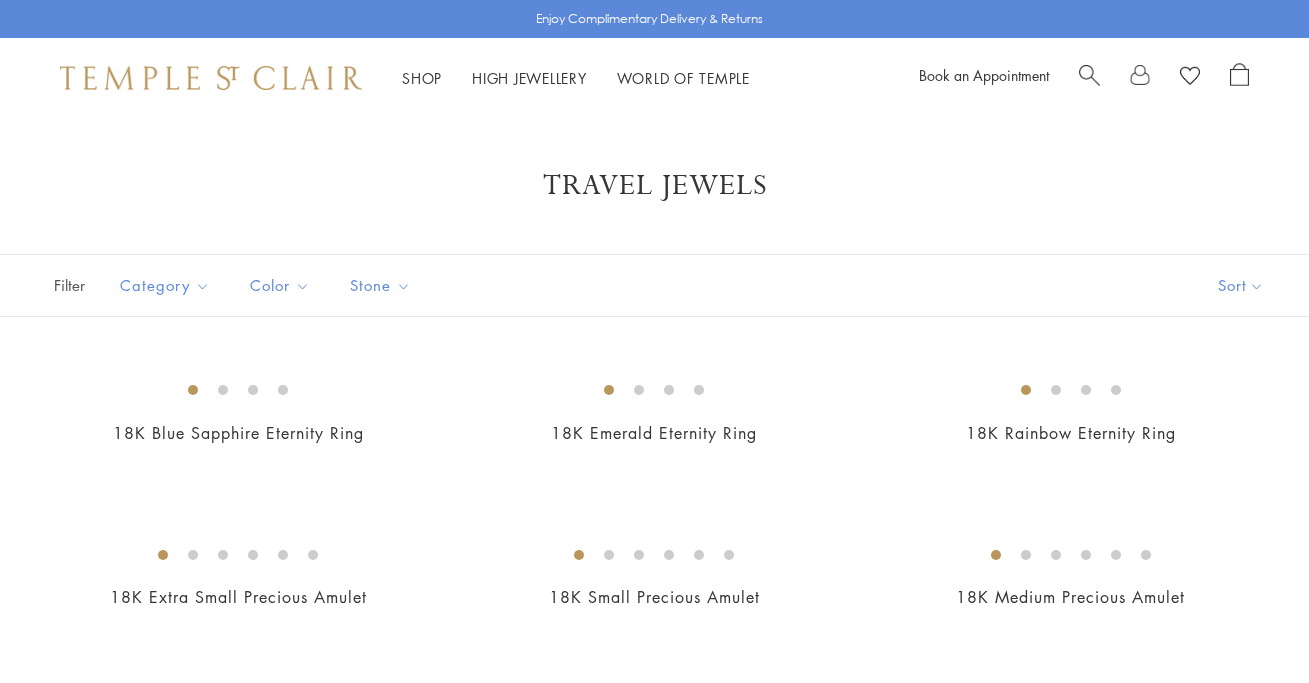 scroll, scrollTop: 0, scrollLeft: 0, axis: both 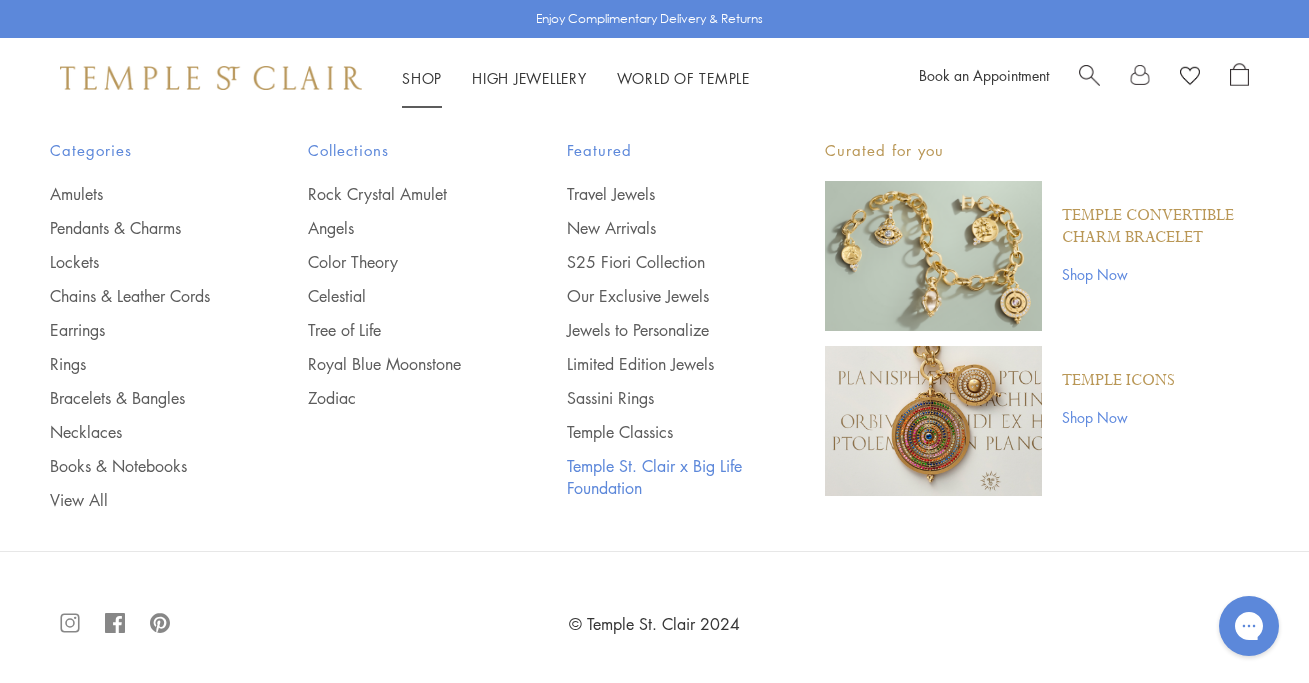 click on "Temple St. Clair x Big Life Foundation" at bounding box center [656, 477] 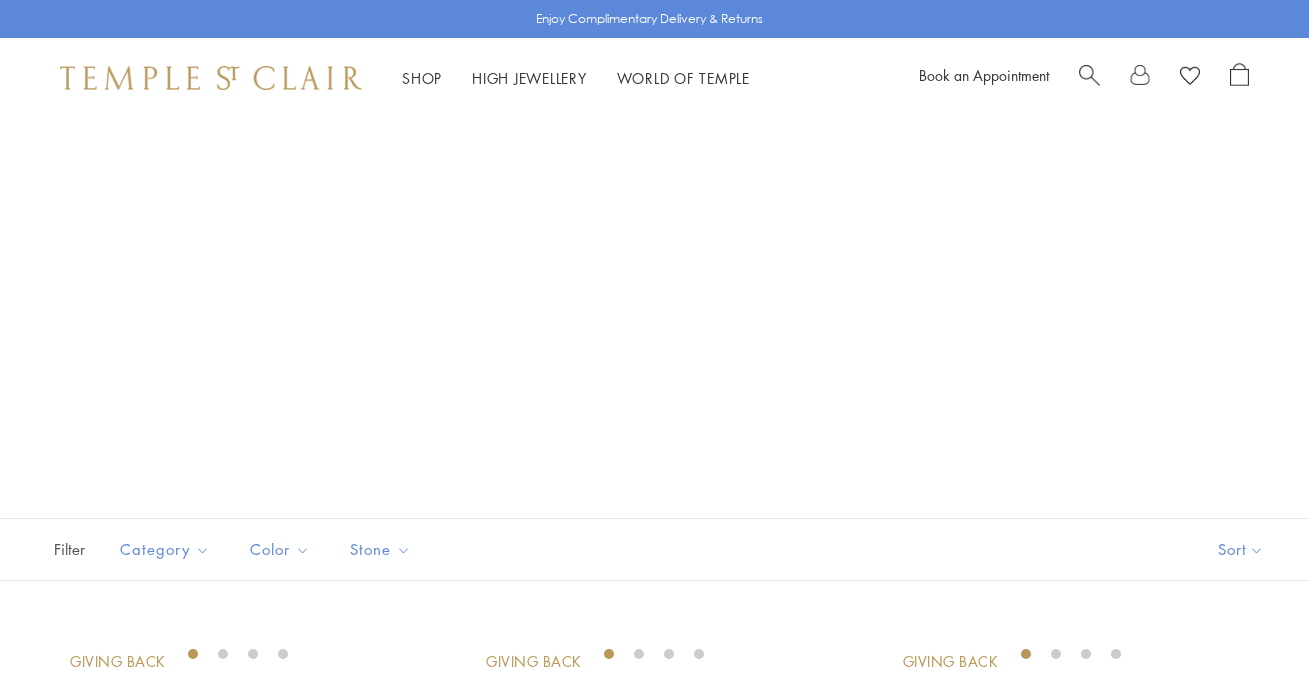 scroll, scrollTop: 0, scrollLeft: 0, axis: both 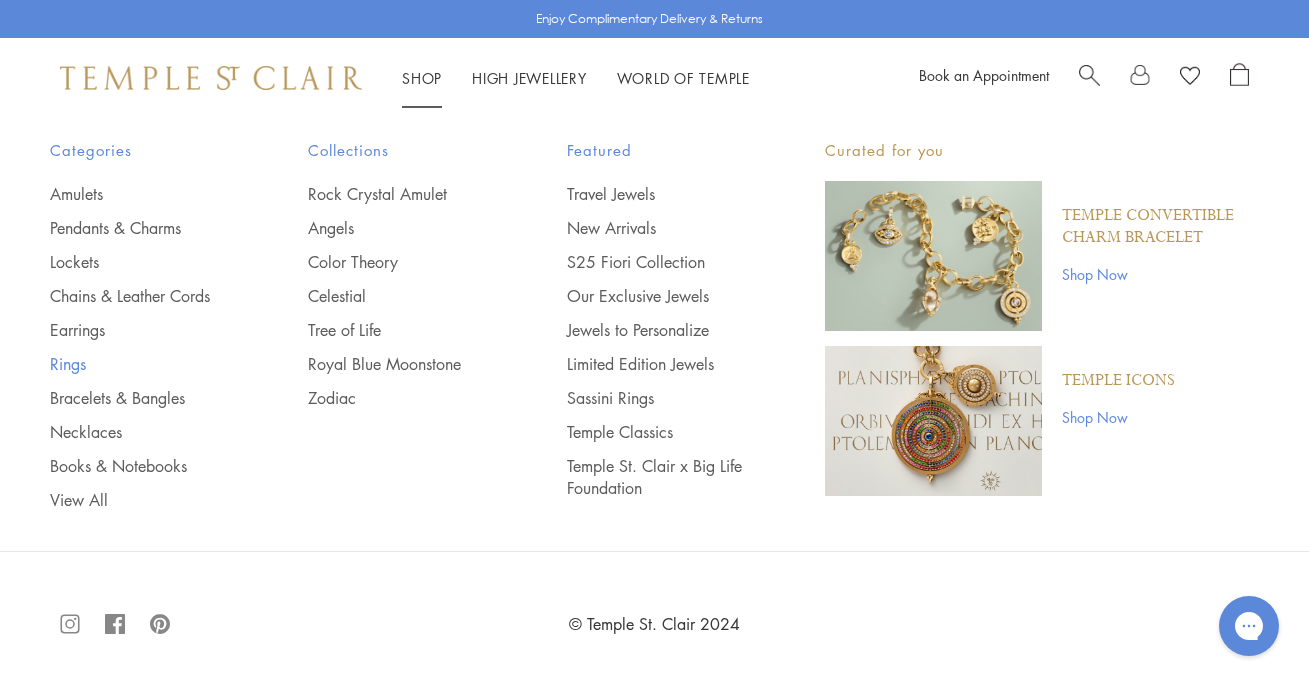 click on "Rings" at bounding box center (139, 364) 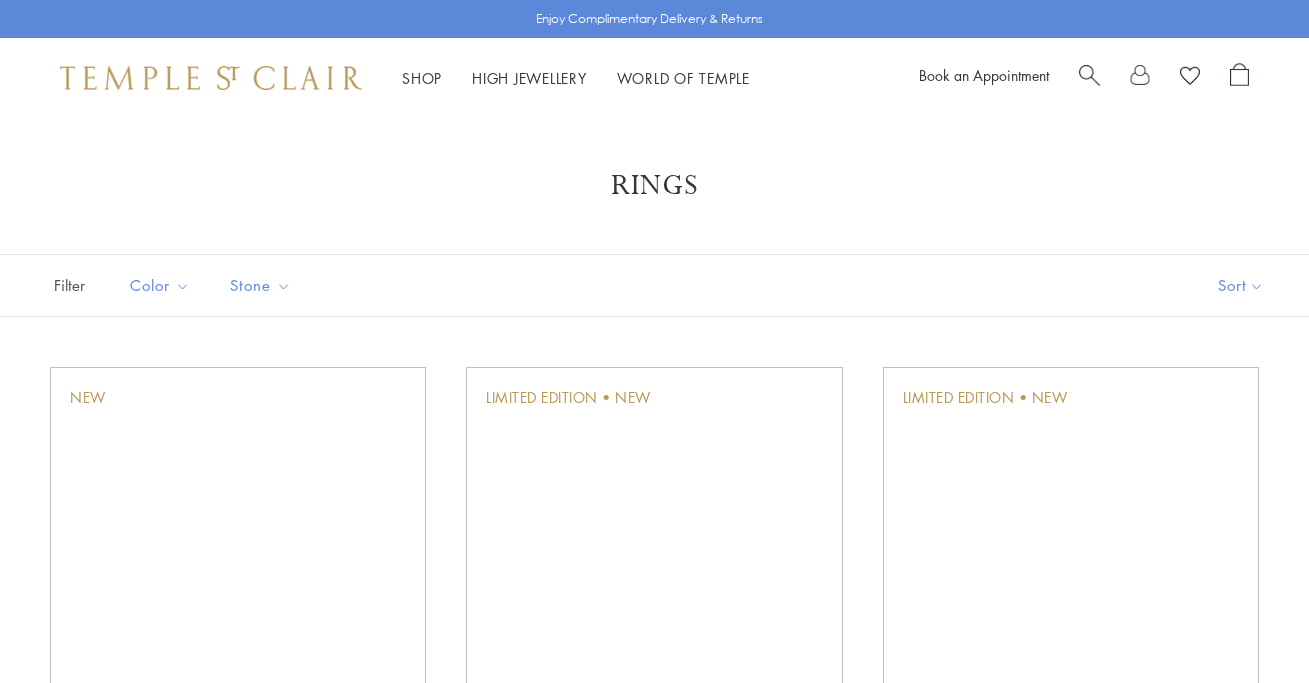 scroll, scrollTop: 0, scrollLeft: 0, axis: both 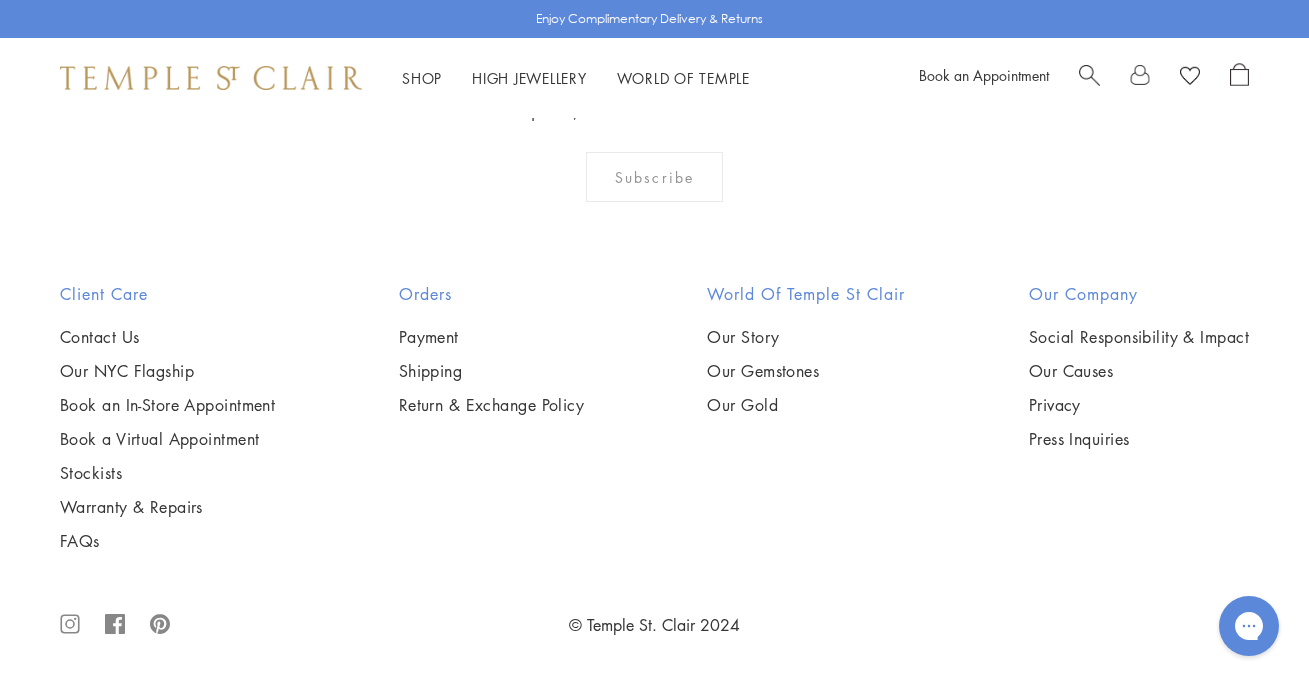click on "2" at bounding box center (656, -147) 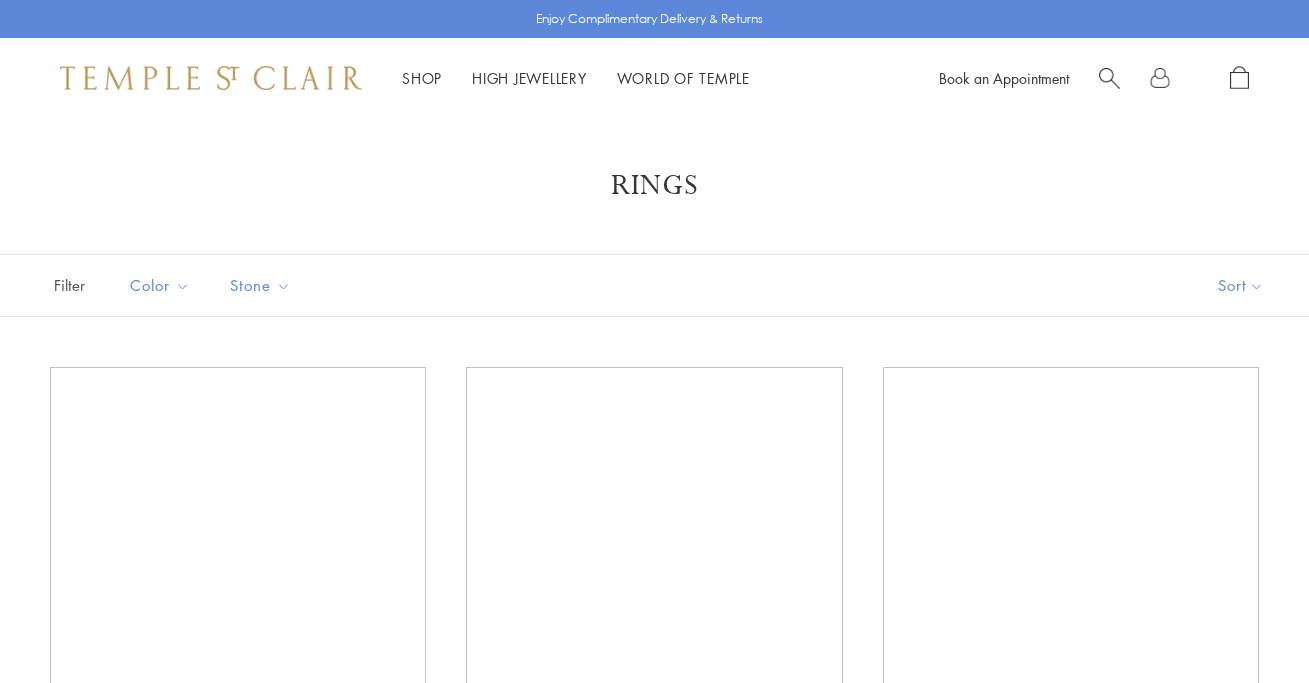 scroll, scrollTop: 0, scrollLeft: 0, axis: both 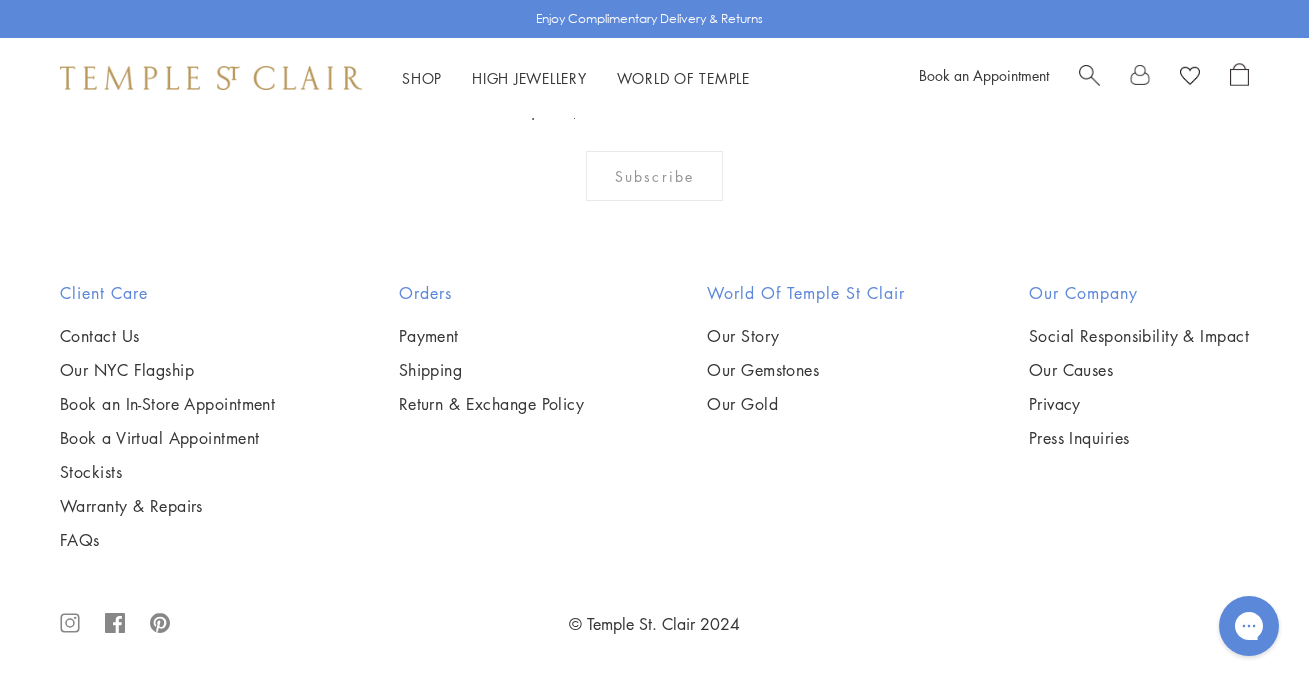 click at bounding box center [0, 0] 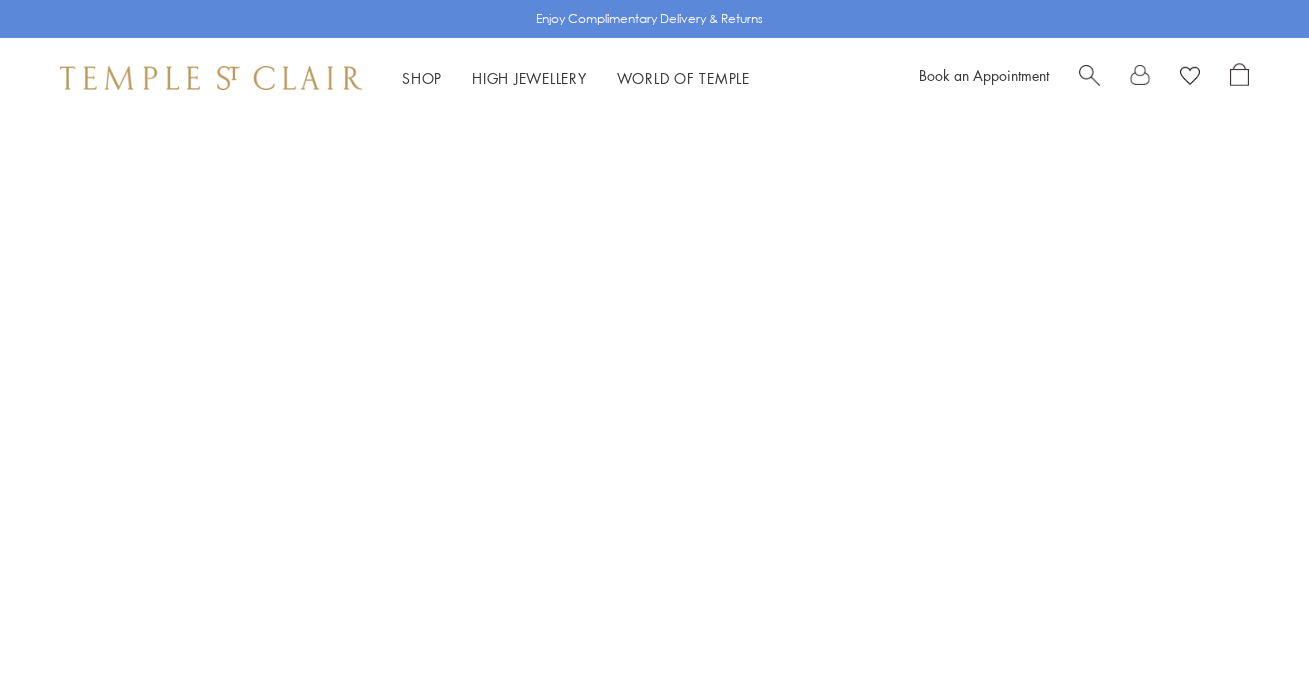 scroll, scrollTop: 0, scrollLeft: 0, axis: both 